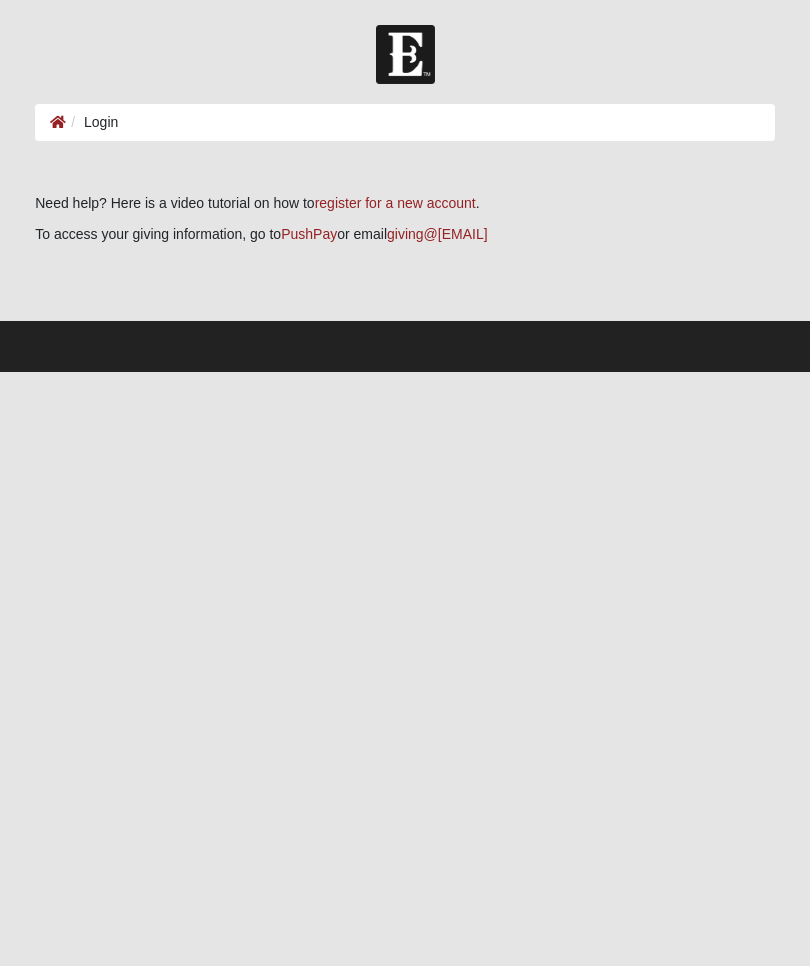 scroll, scrollTop: 0, scrollLeft: 0, axis: both 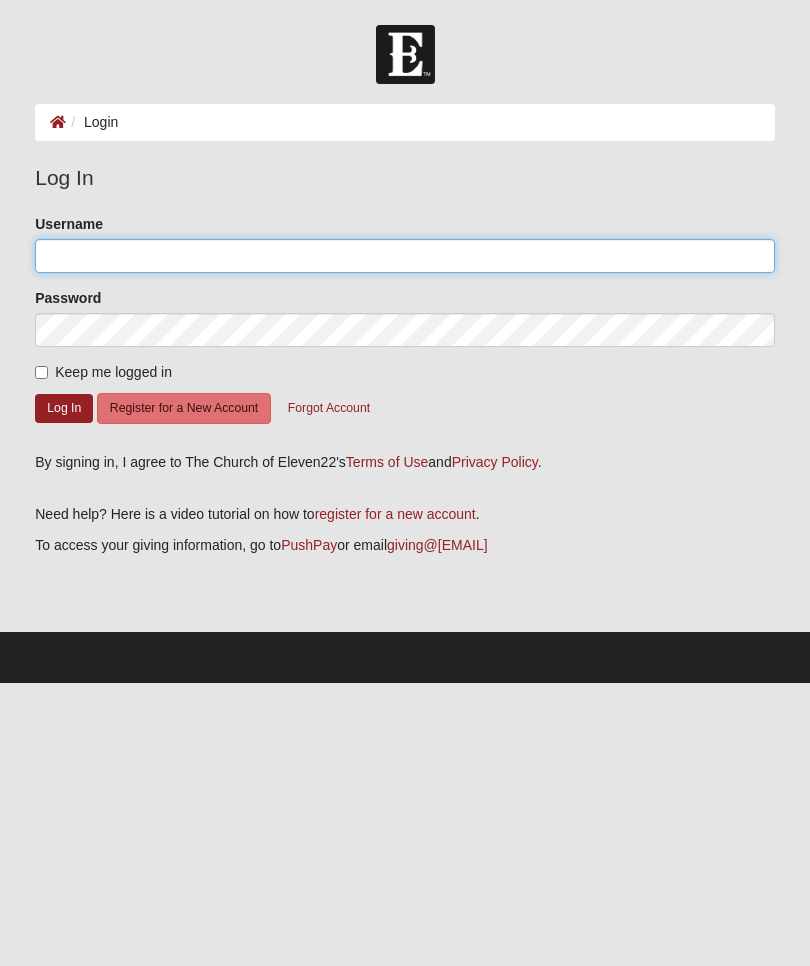 click on "Username" 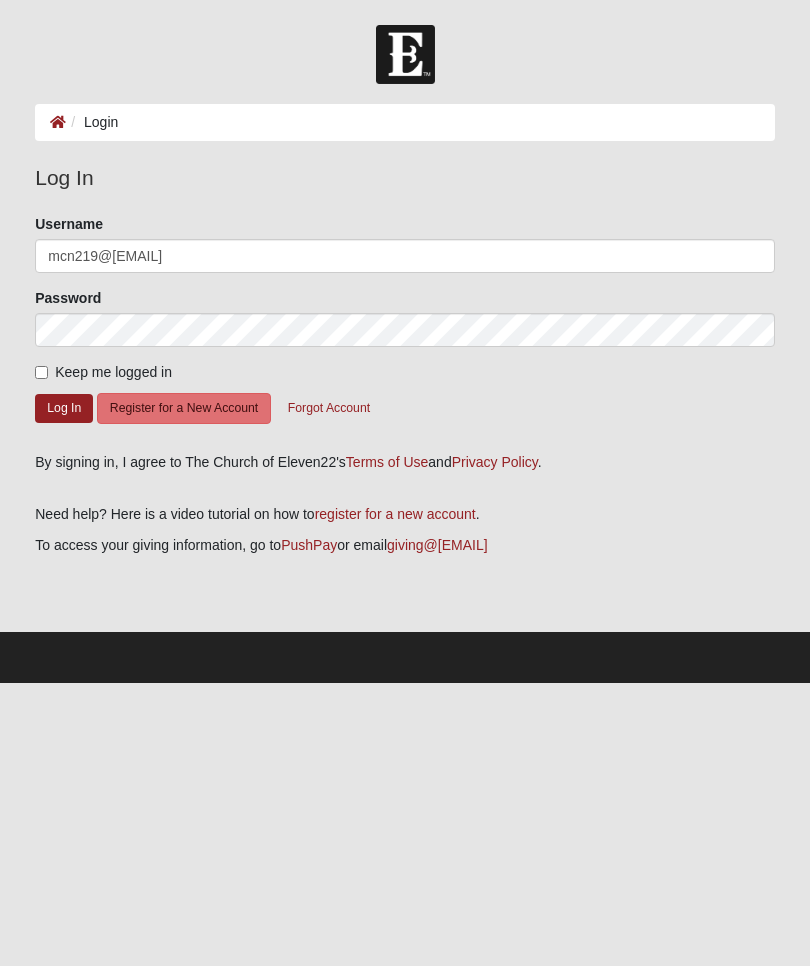 click on "Log In" 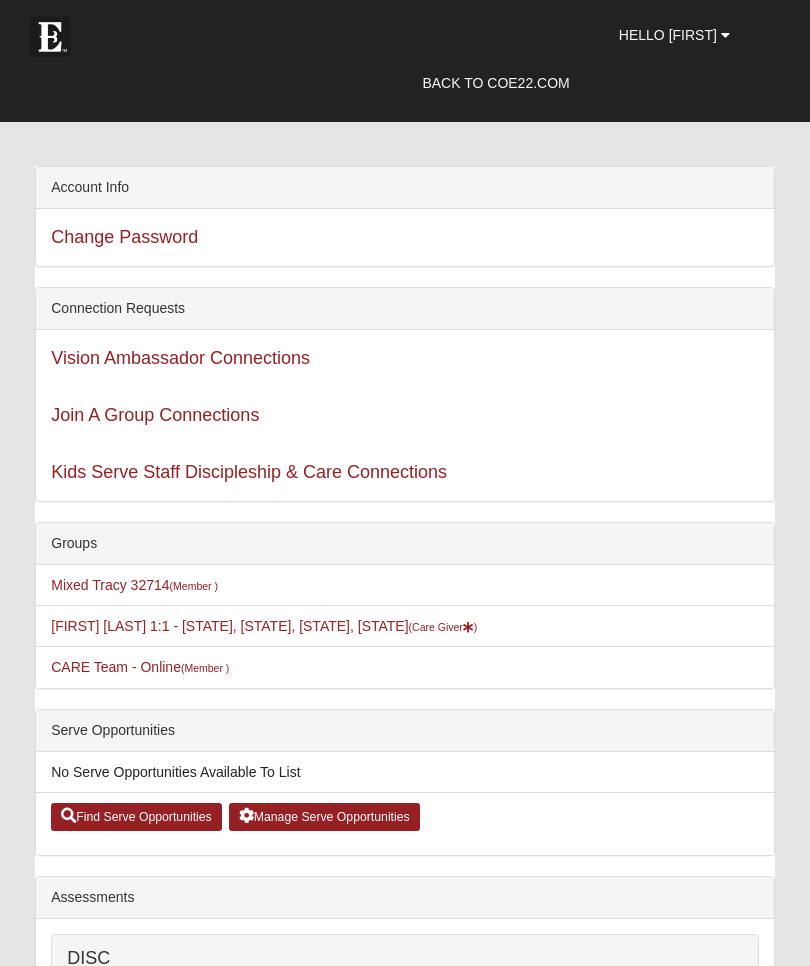 scroll, scrollTop: 0, scrollLeft: 0, axis: both 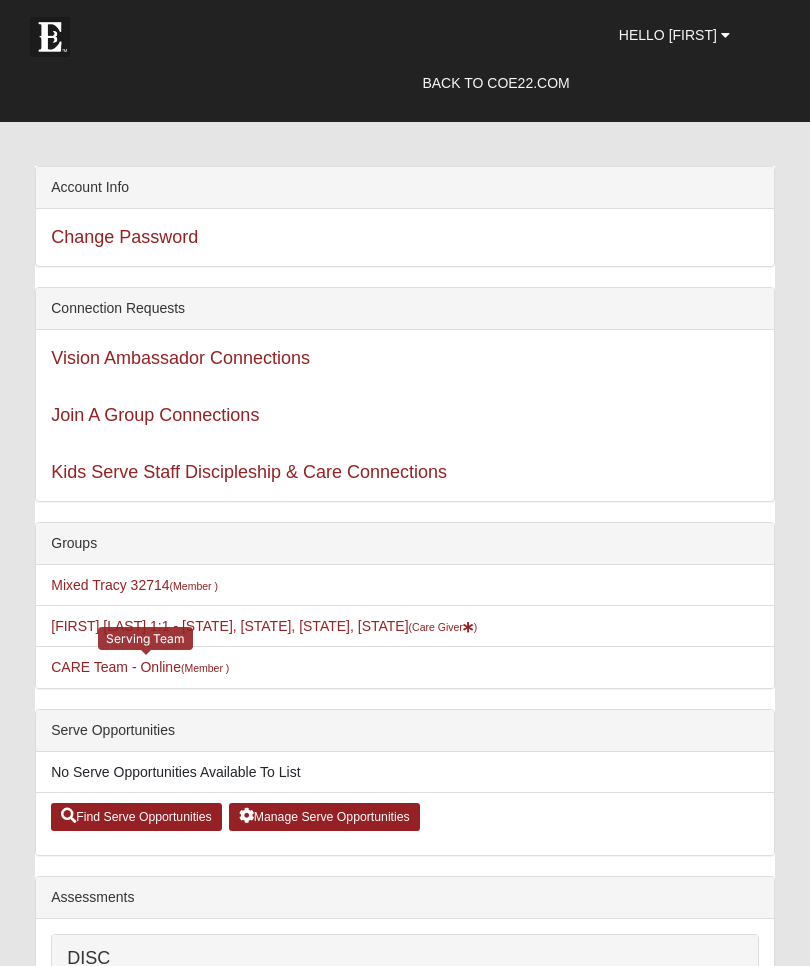 click on "CARE Team - Online  (Member        )" at bounding box center (140, 667) 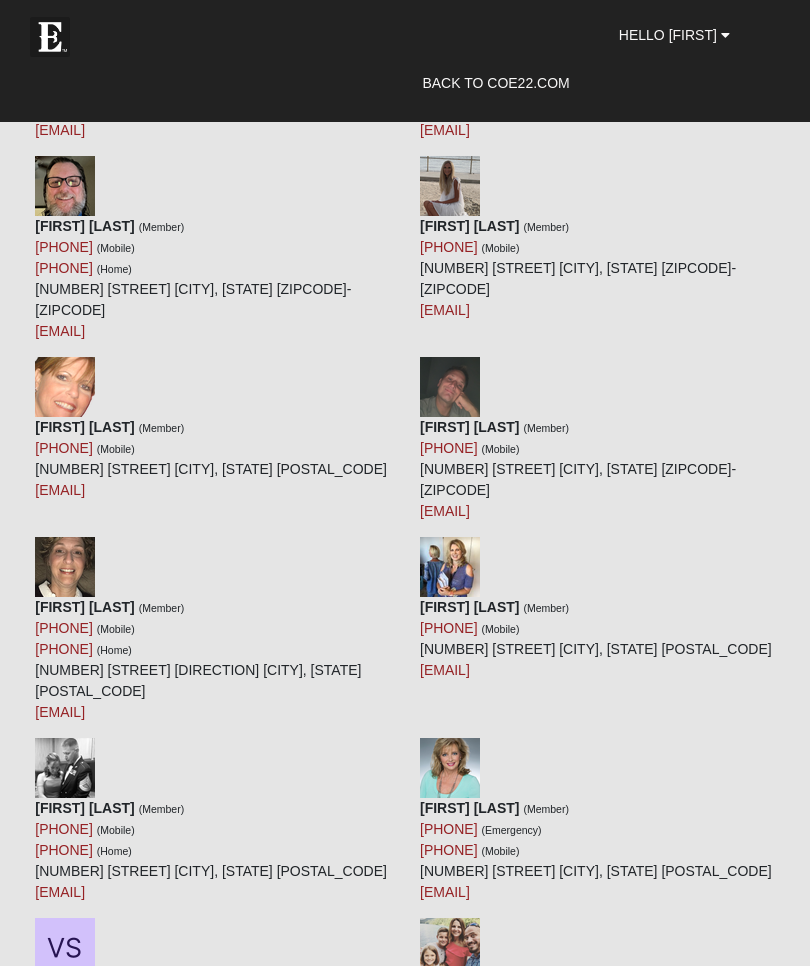 scroll, scrollTop: 3118, scrollLeft: 0, axis: vertical 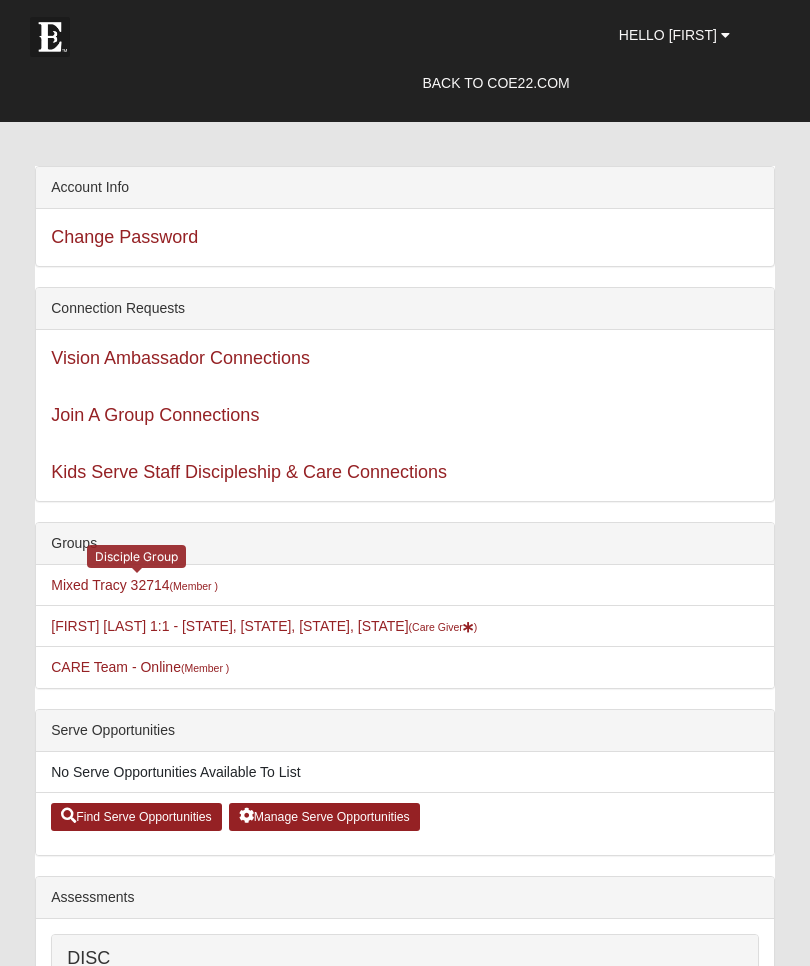 click on "(Member        )" at bounding box center (194, 586) 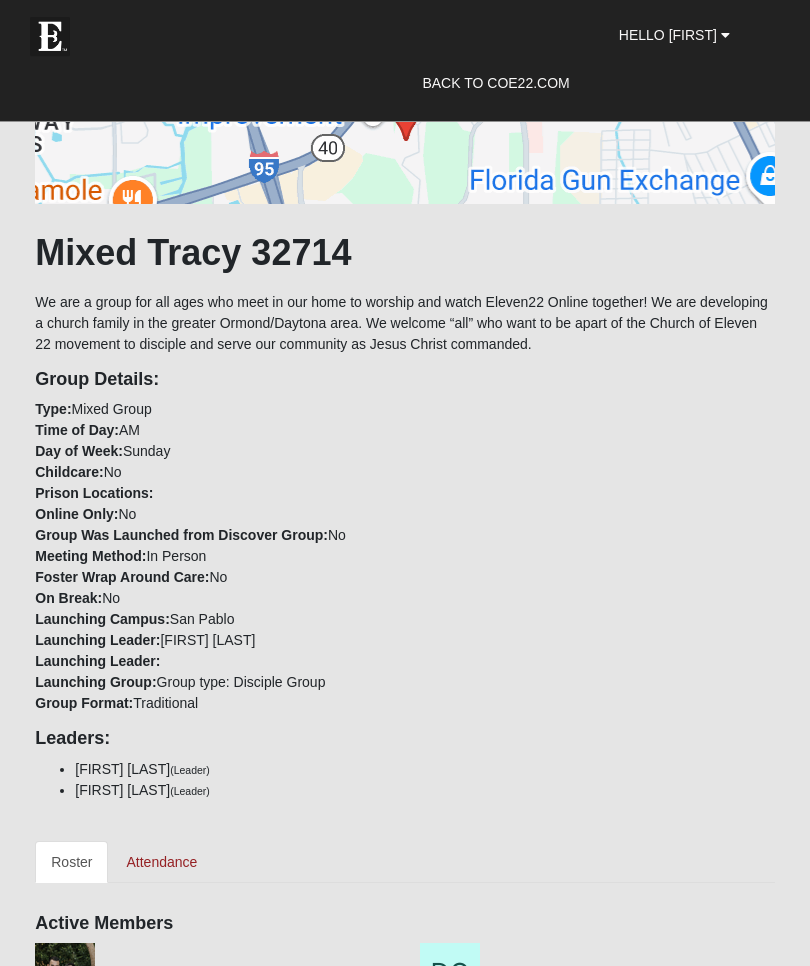 scroll, scrollTop: 302, scrollLeft: 0, axis: vertical 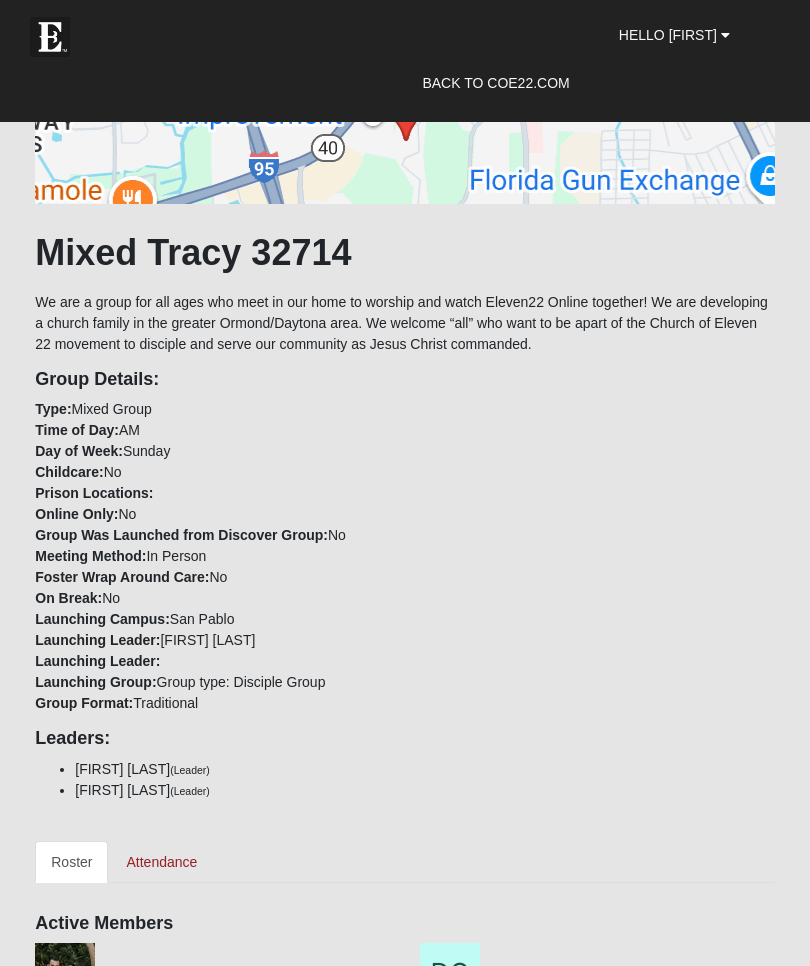 click on "Attendance" at bounding box center [161, 862] 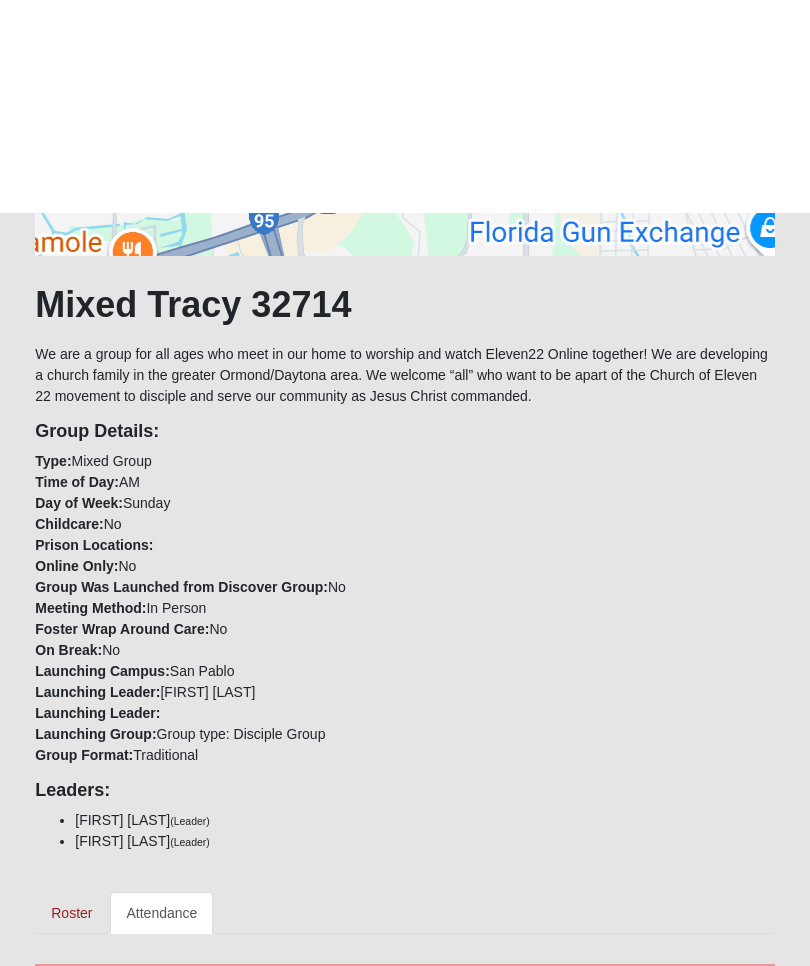 scroll, scrollTop: 0, scrollLeft: 0, axis: both 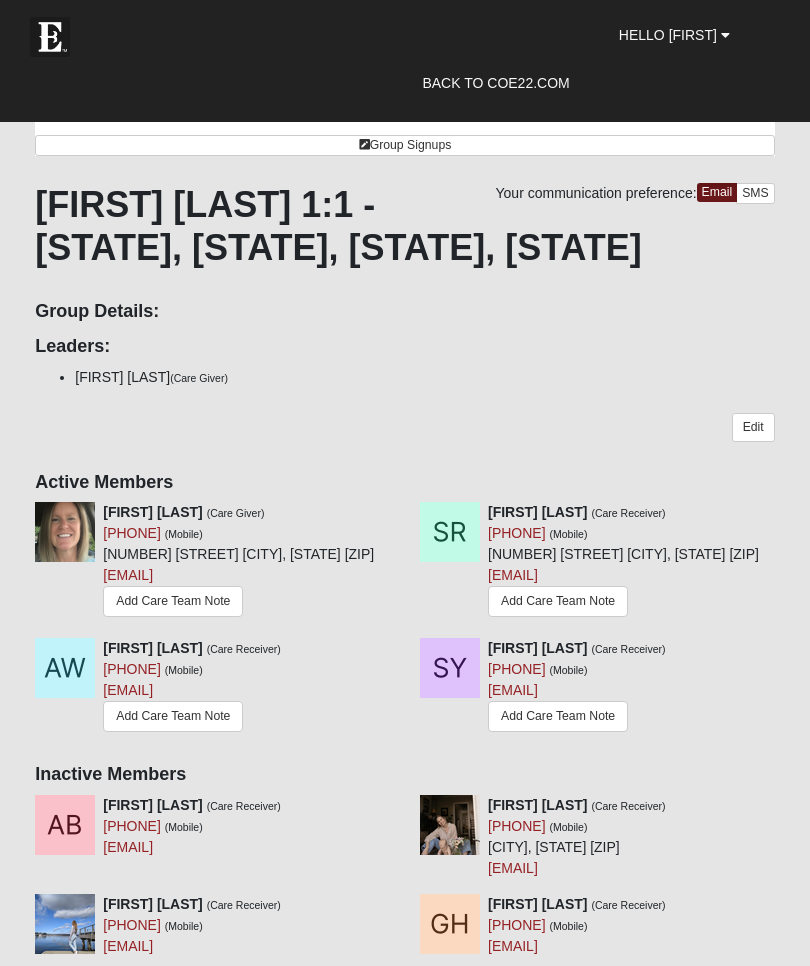 click on "Add Care Team Note" at bounding box center [558, 601] 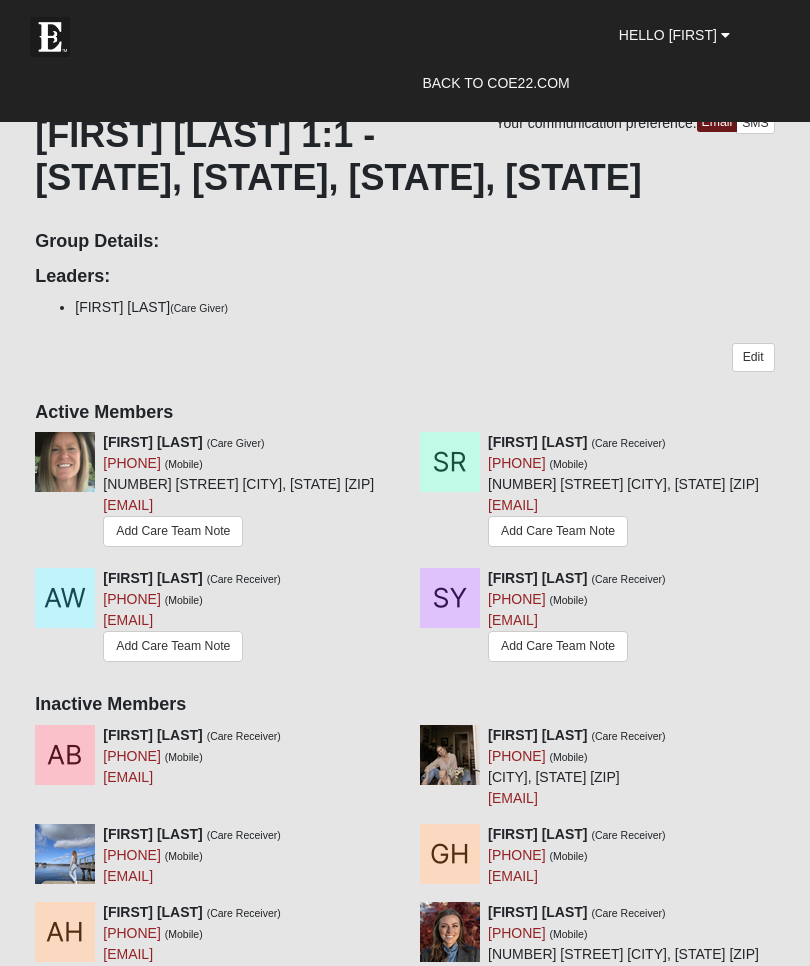 click on "Add Care Team Note" at bounding box center [558, 646] 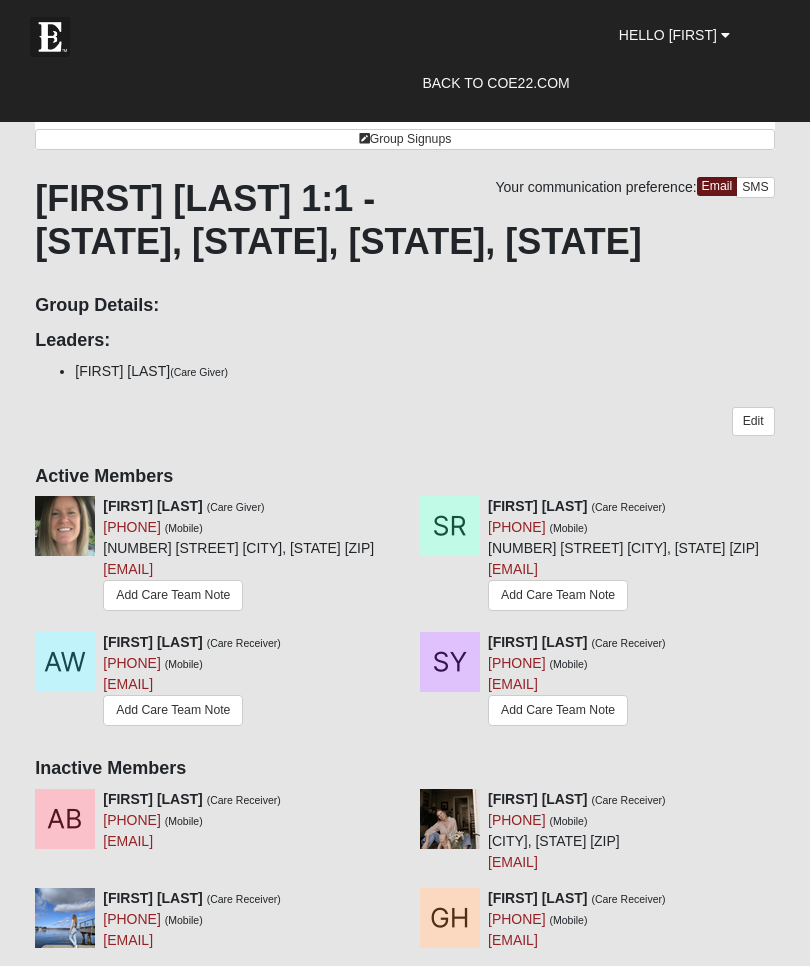 scroll, scrollTop: 139, scrollLeft: 0, axis: vertical 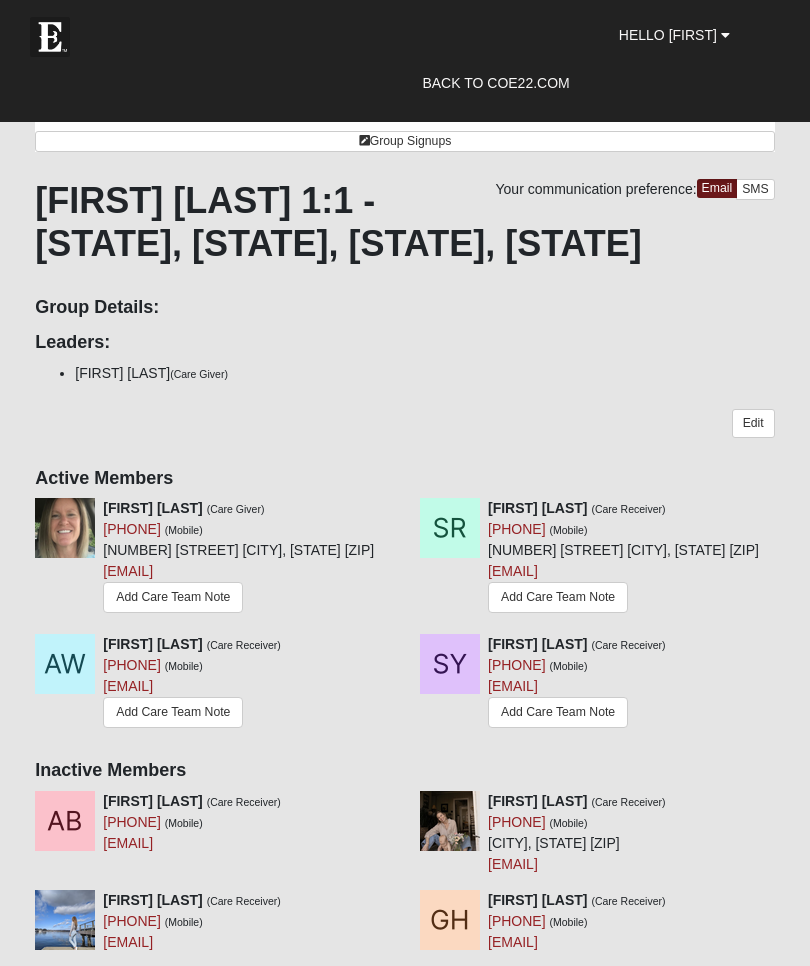 click on "Add Care Team Note" at bounding box center (173, 712) 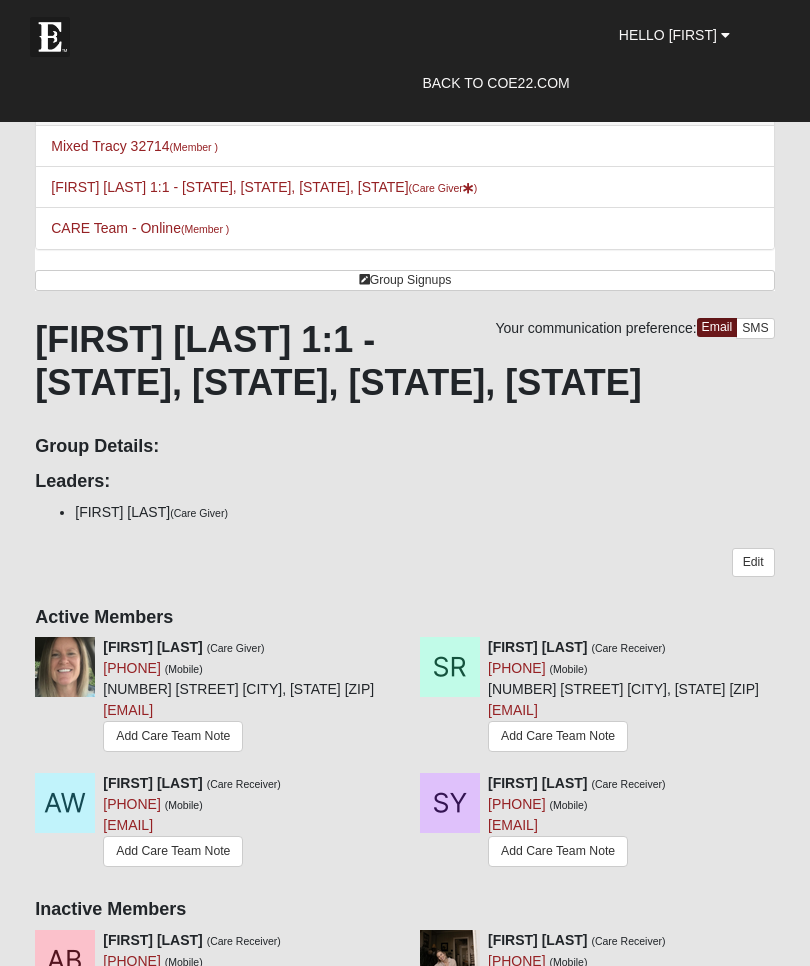 scroll, scrollTop: 139, scrollLeft: 0, axis: vertical 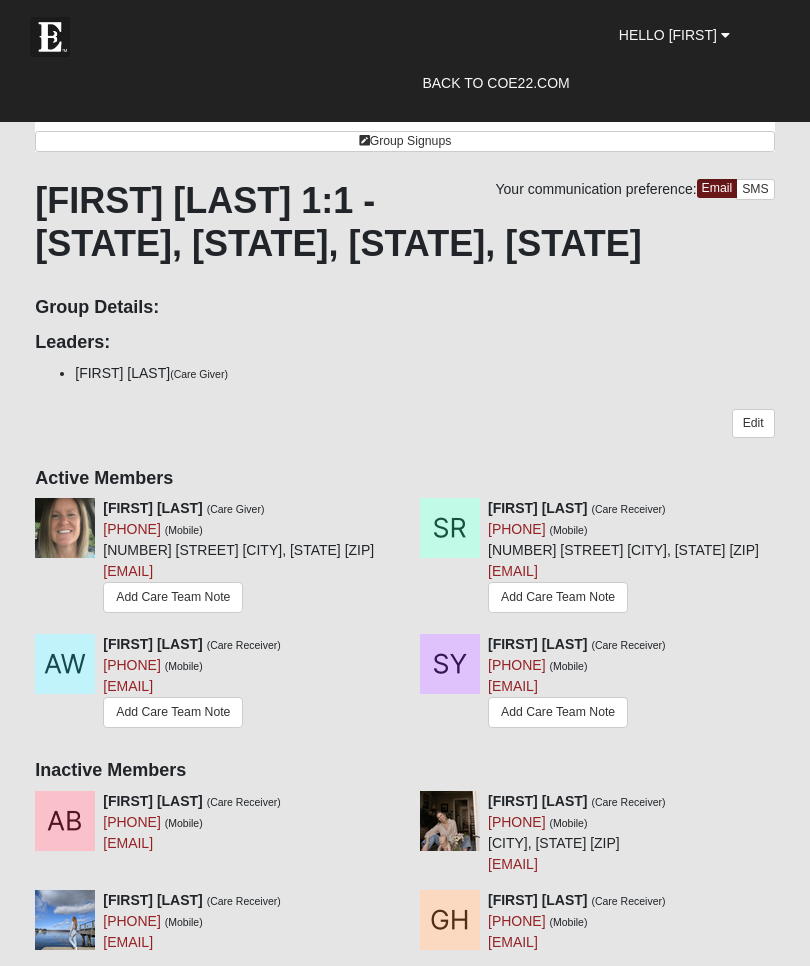 click on "Hello [NAME]" at bounding box center [668, 35] 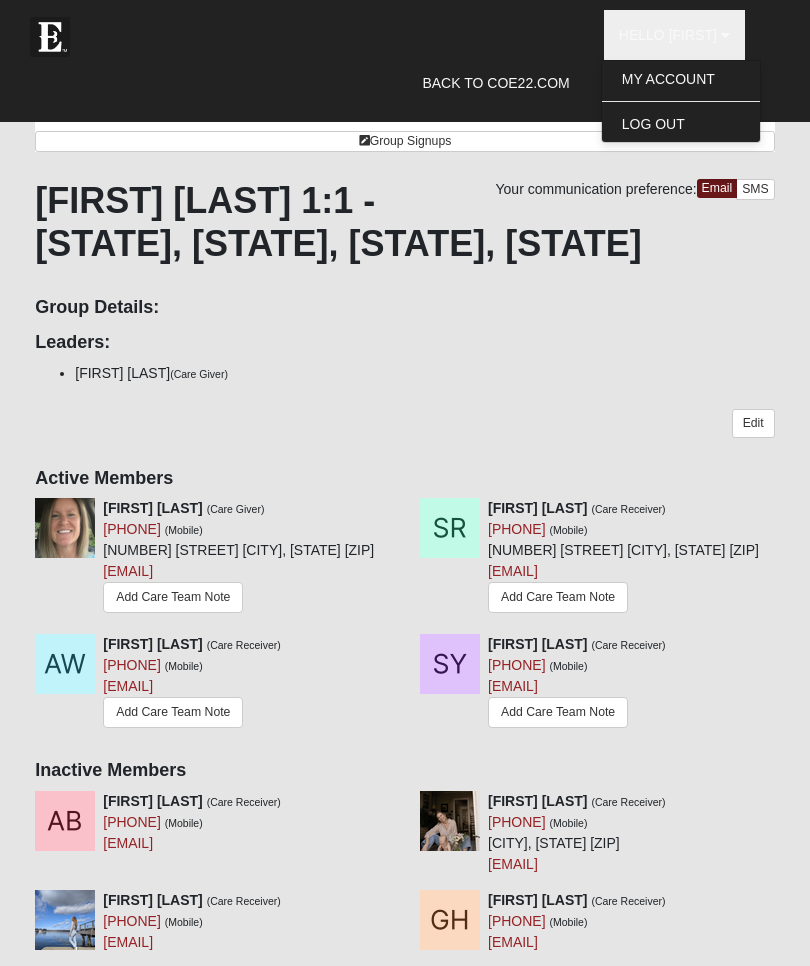 click on "Log Out" at bounding box center [681, 124] 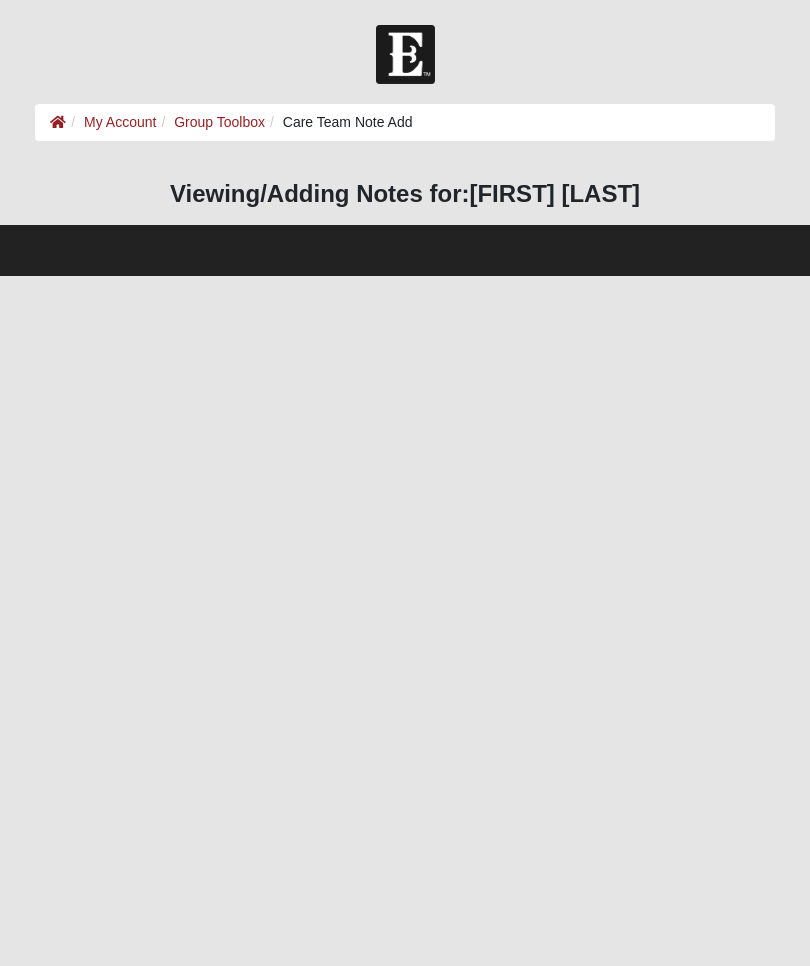 scroll, scrollTop: 0, scrollLeft: 0, axis: both 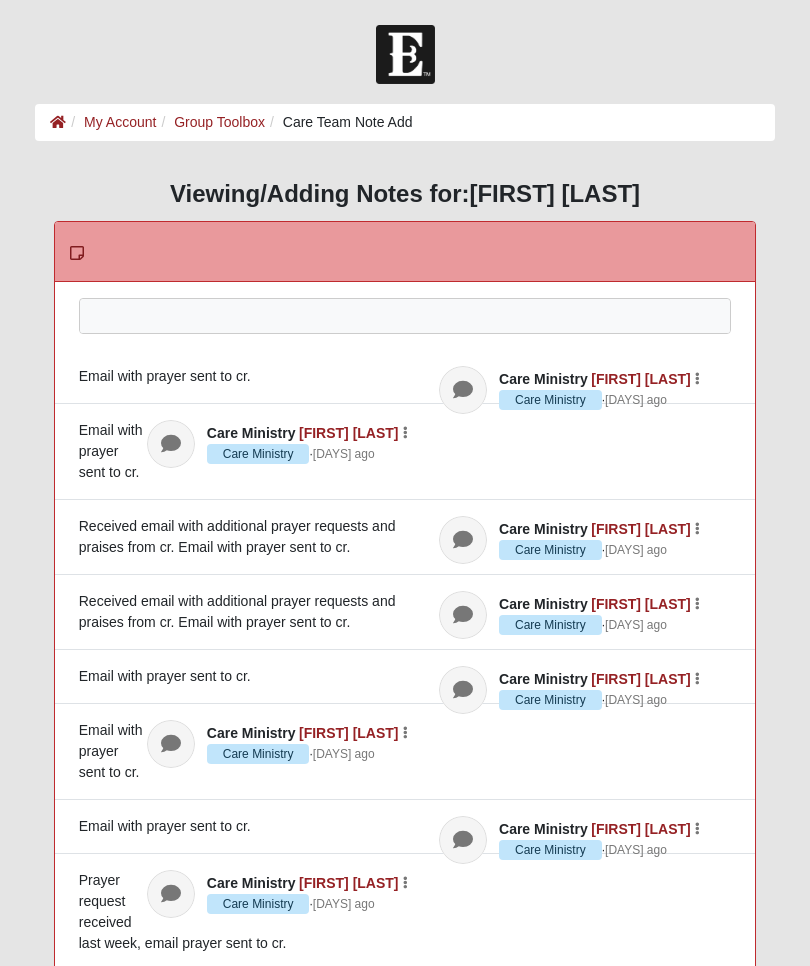 click at bounding box center [405, 343] 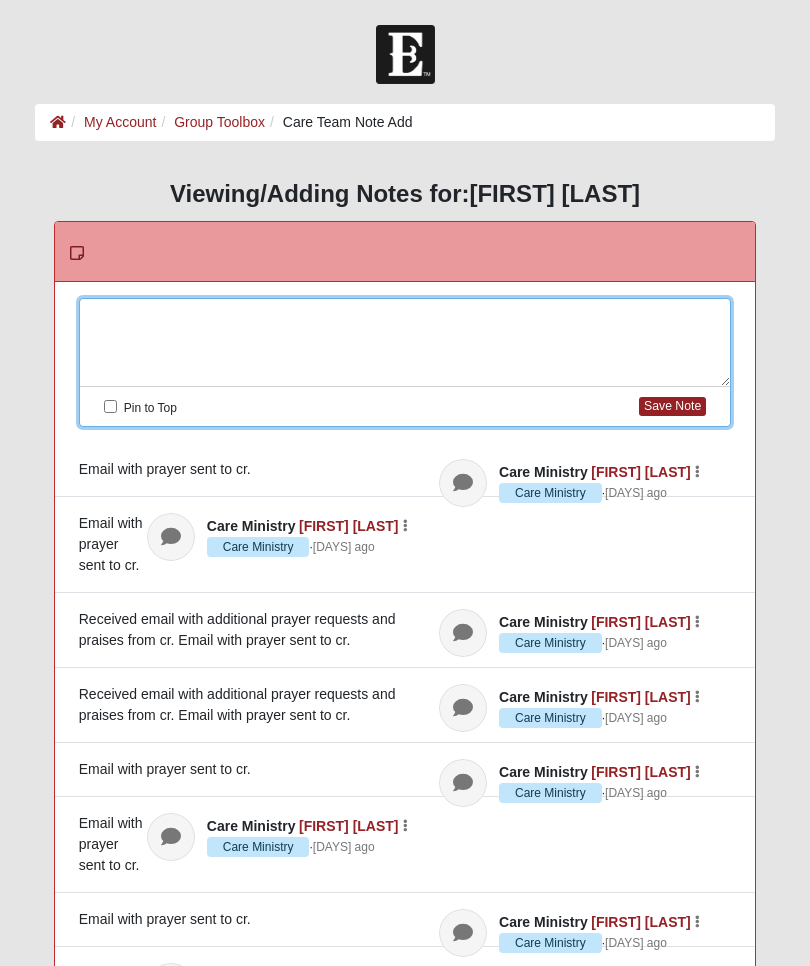 type 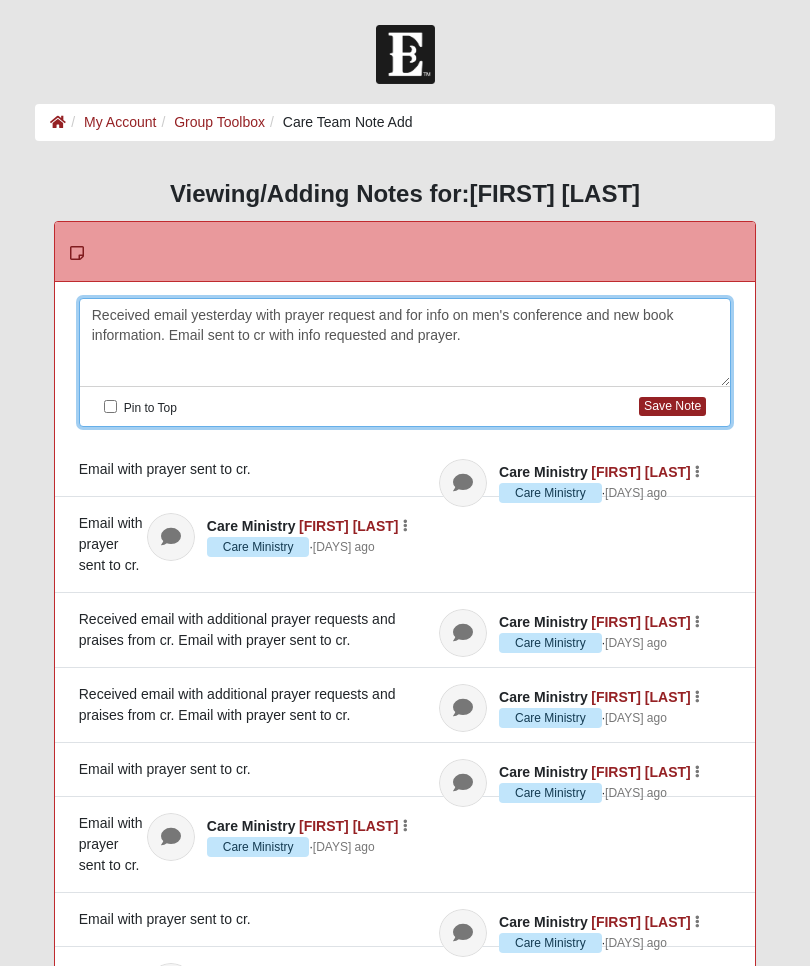 click on "Save Note" at bounding box center [672, 406] 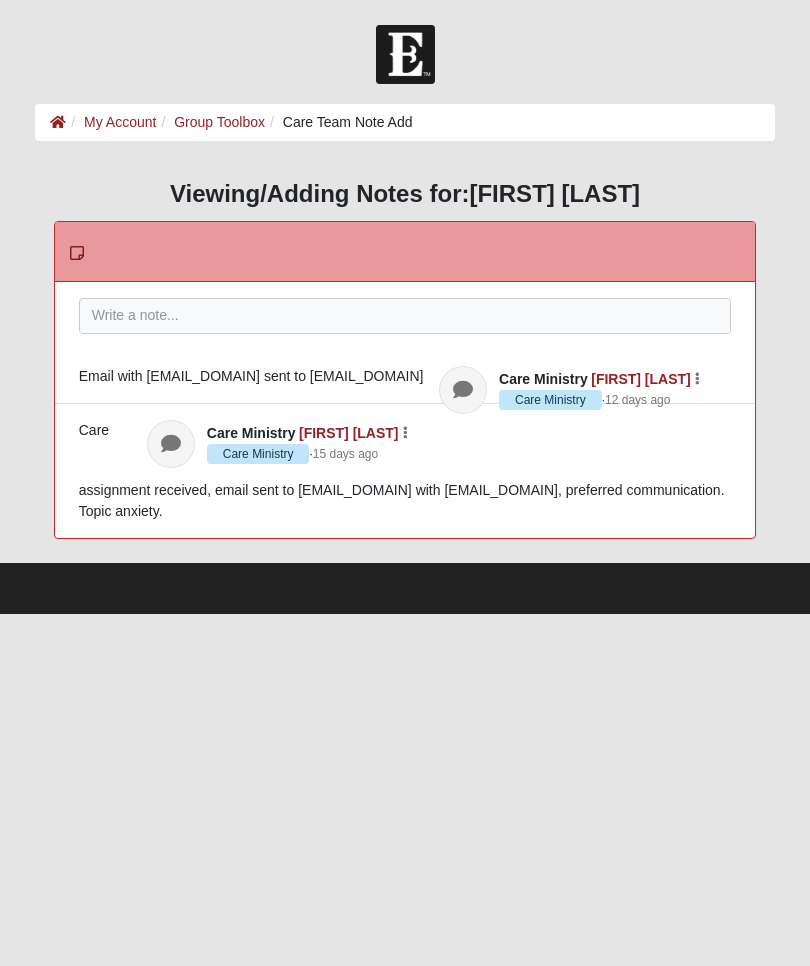 scroll, scrollTop: 0, scrollLeft: 0, axis: both 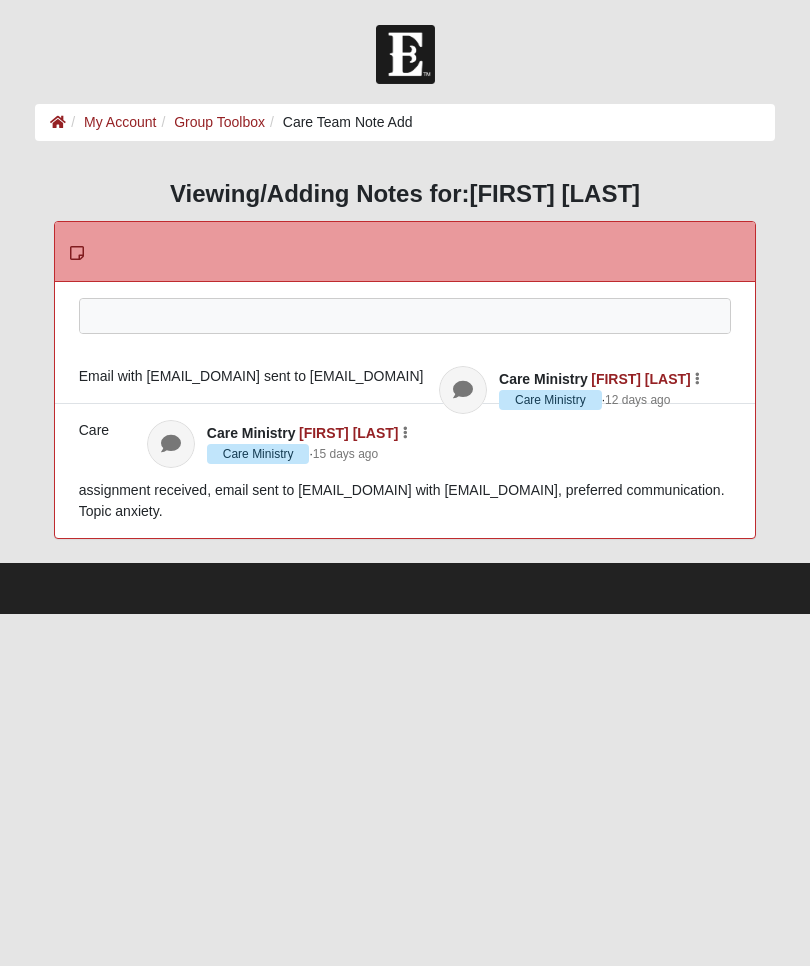 click at bounding box center [405, 343] 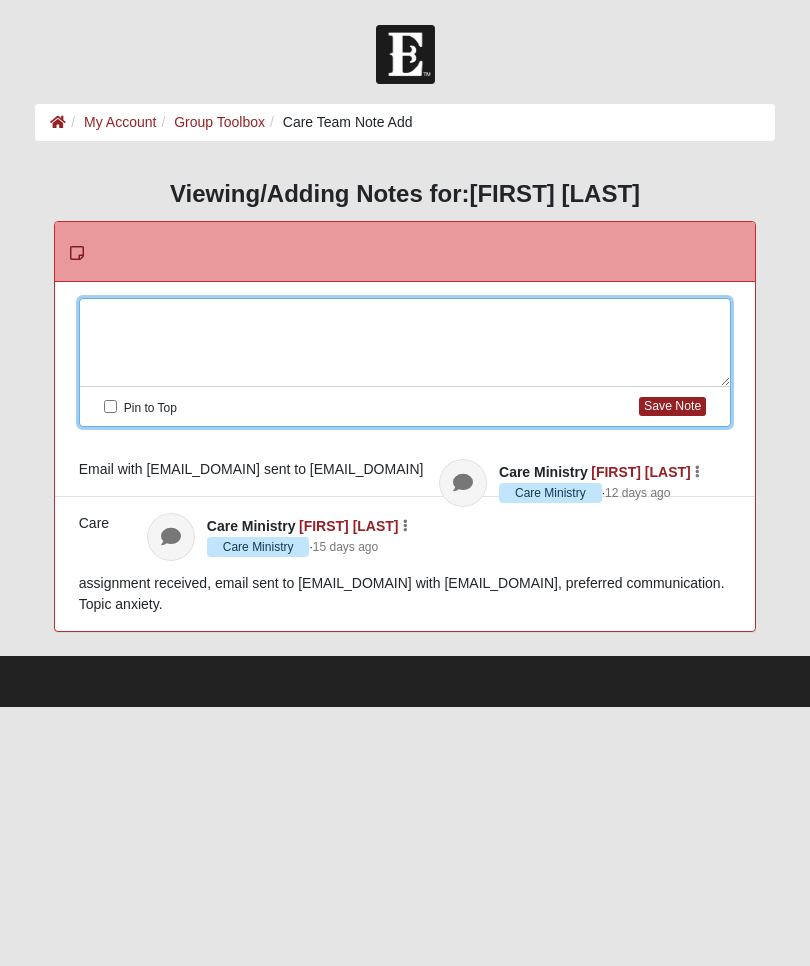 type 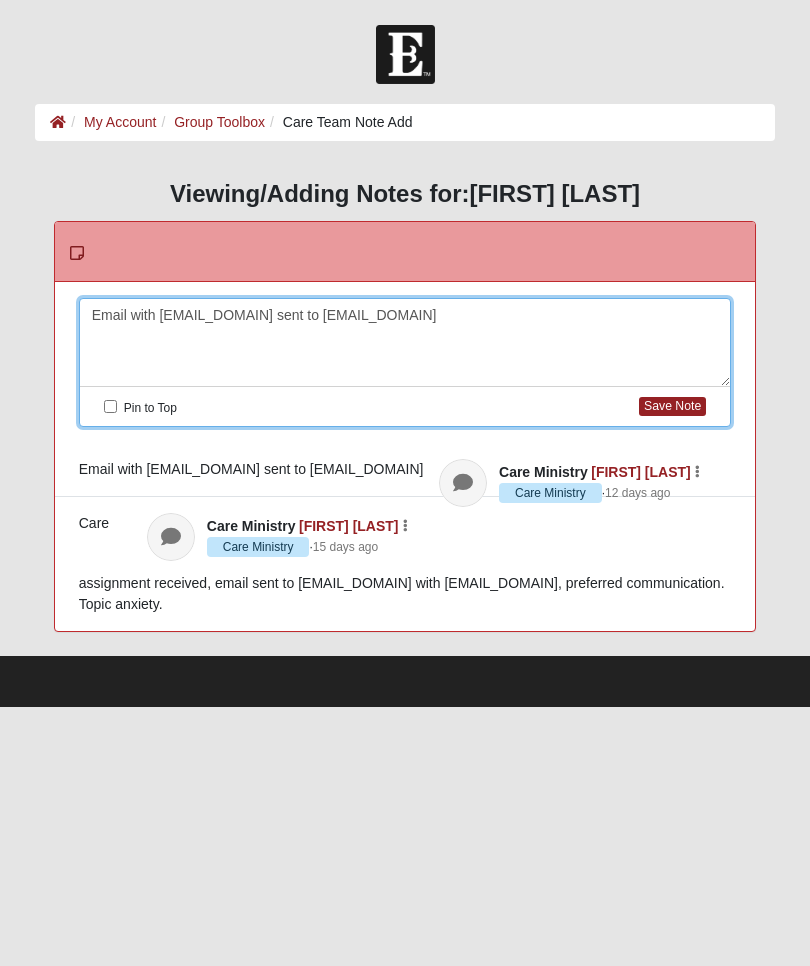 click on "Save Note" at bounding box center (672, 406) 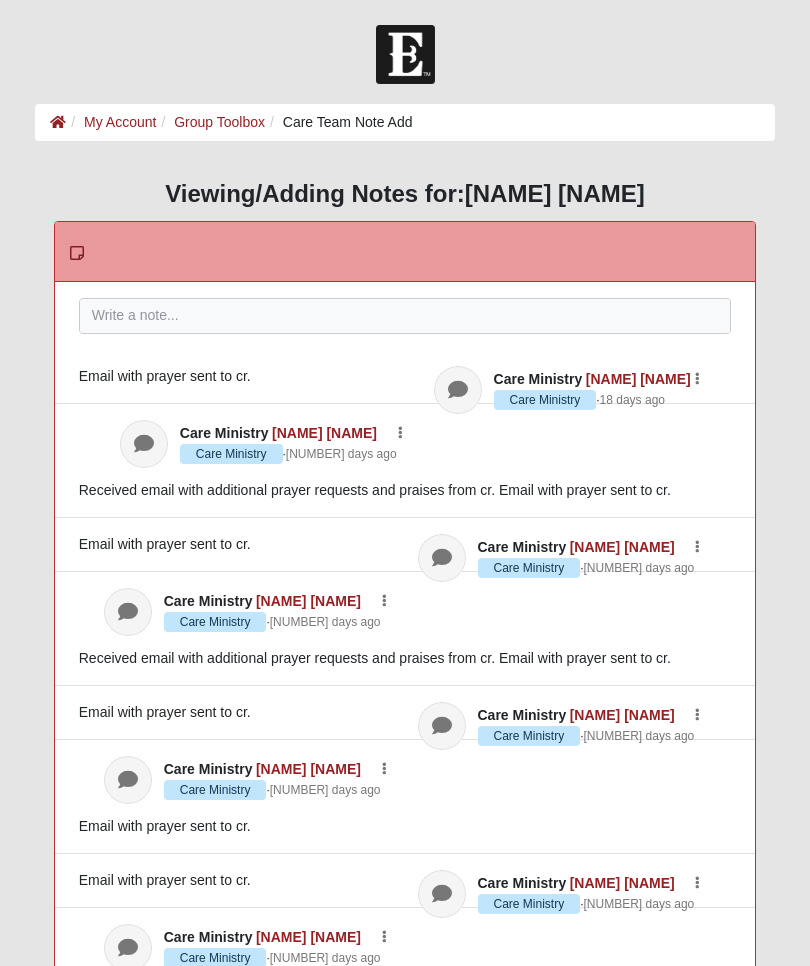scroll, scrollTop: 0, scrollLeft: 0, axis: both 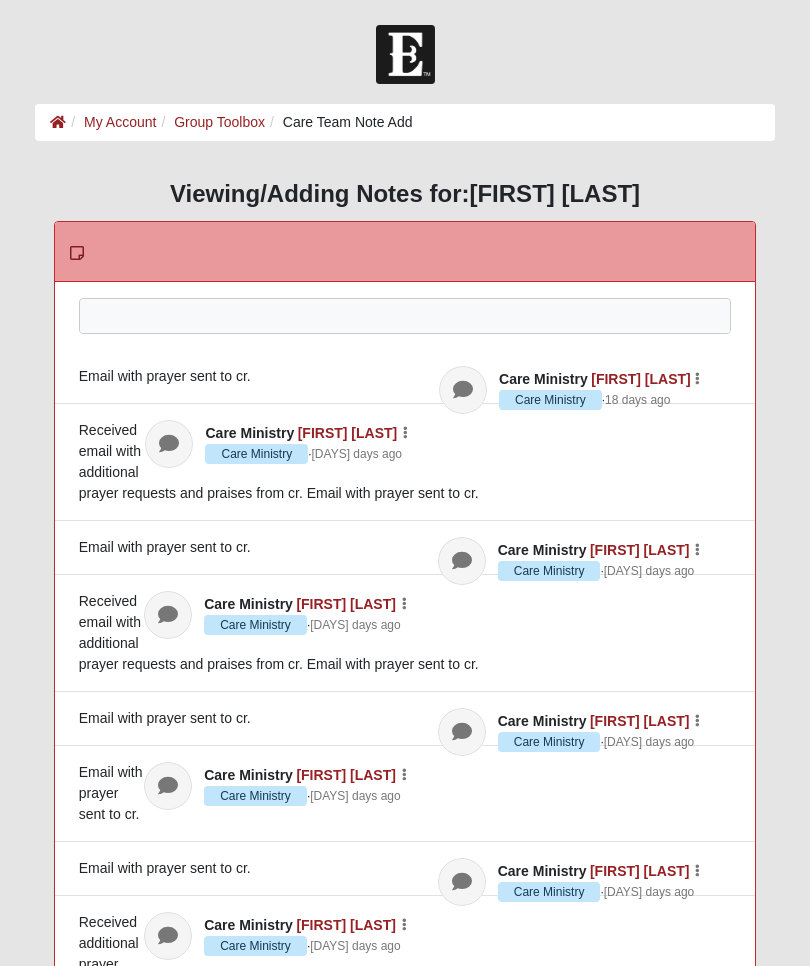 click at bounding box center [405, 343] 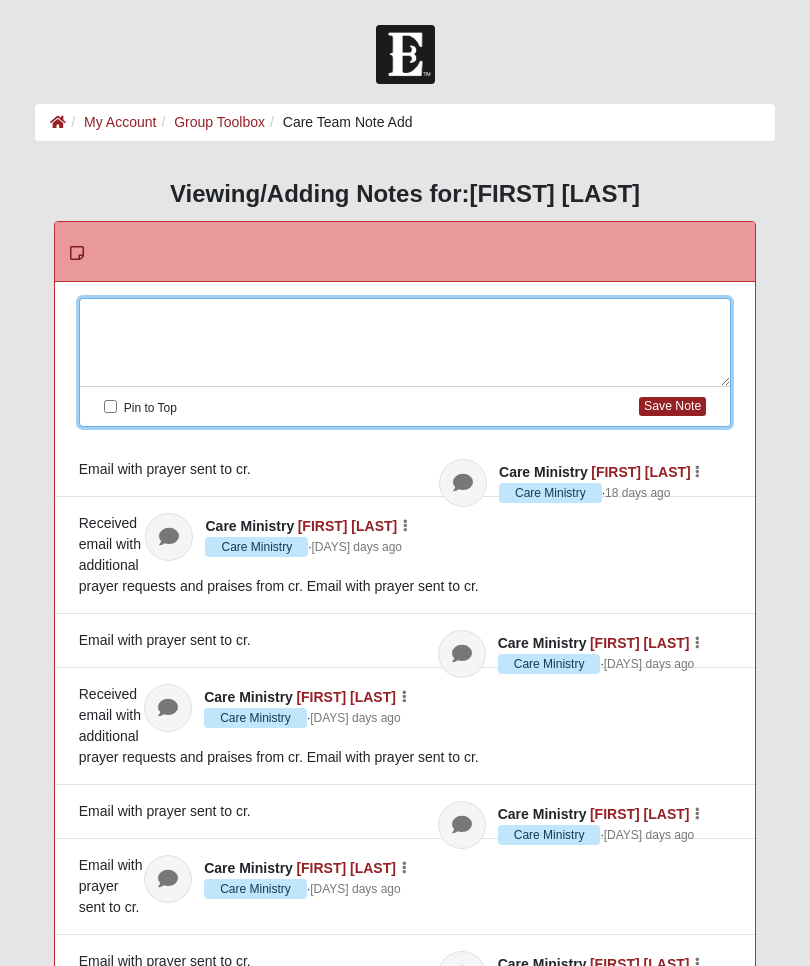 type 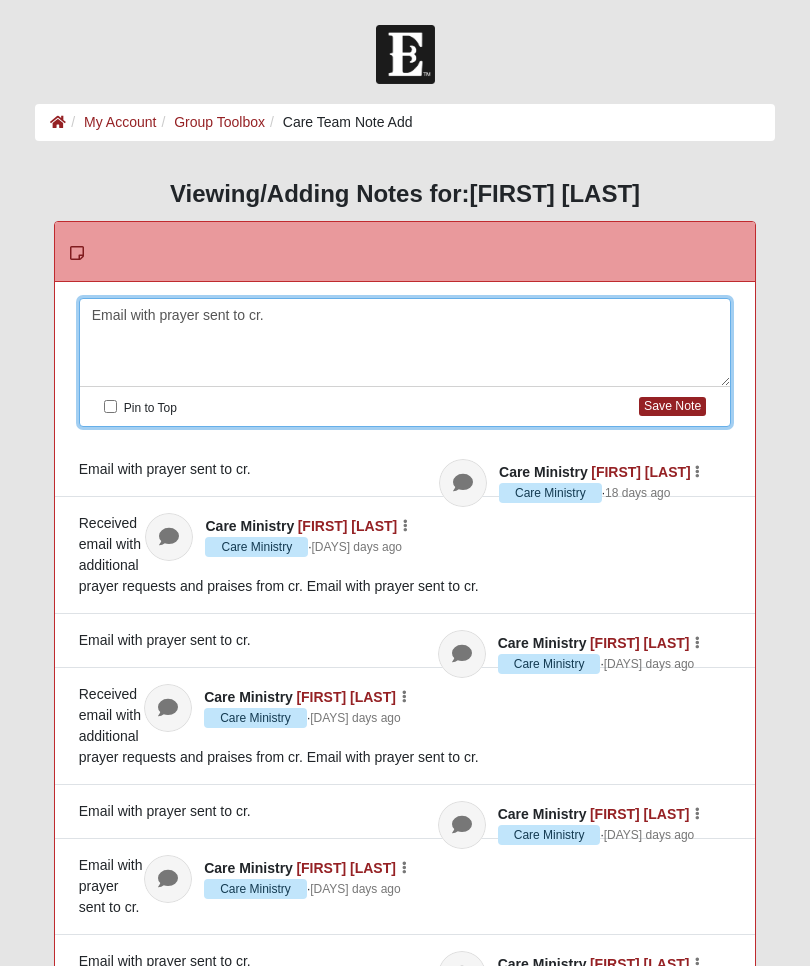 click on "Save Note" at bounding box center [672, 406] 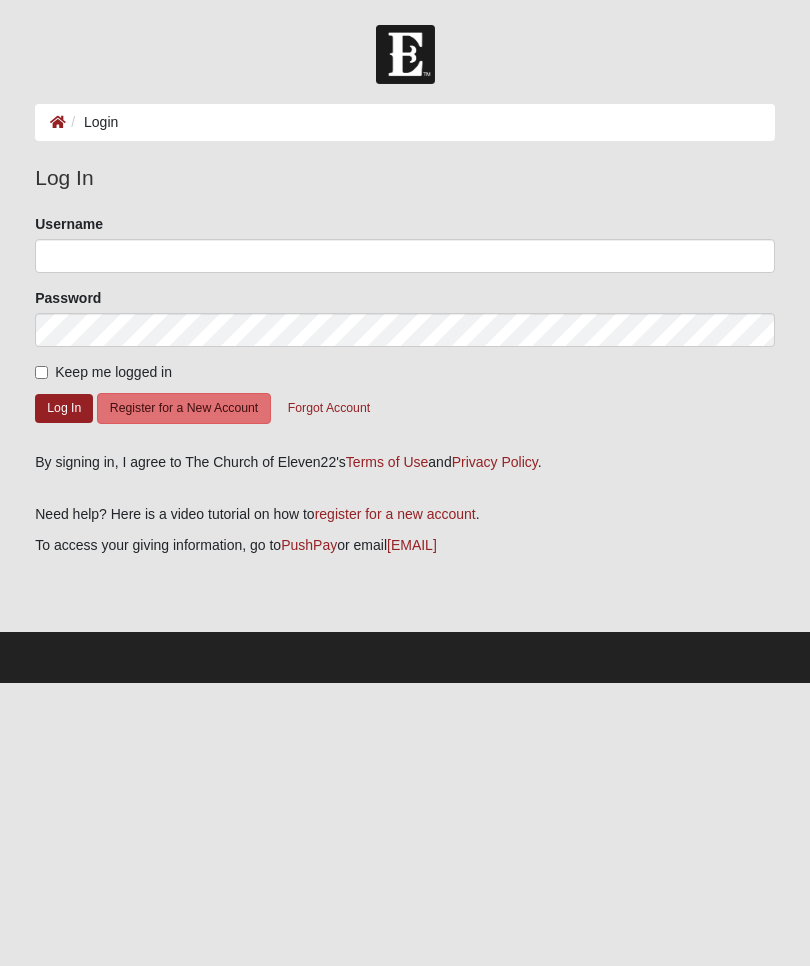 scroll, scrollTop: 0, scrollLeft: 0, axis: both 